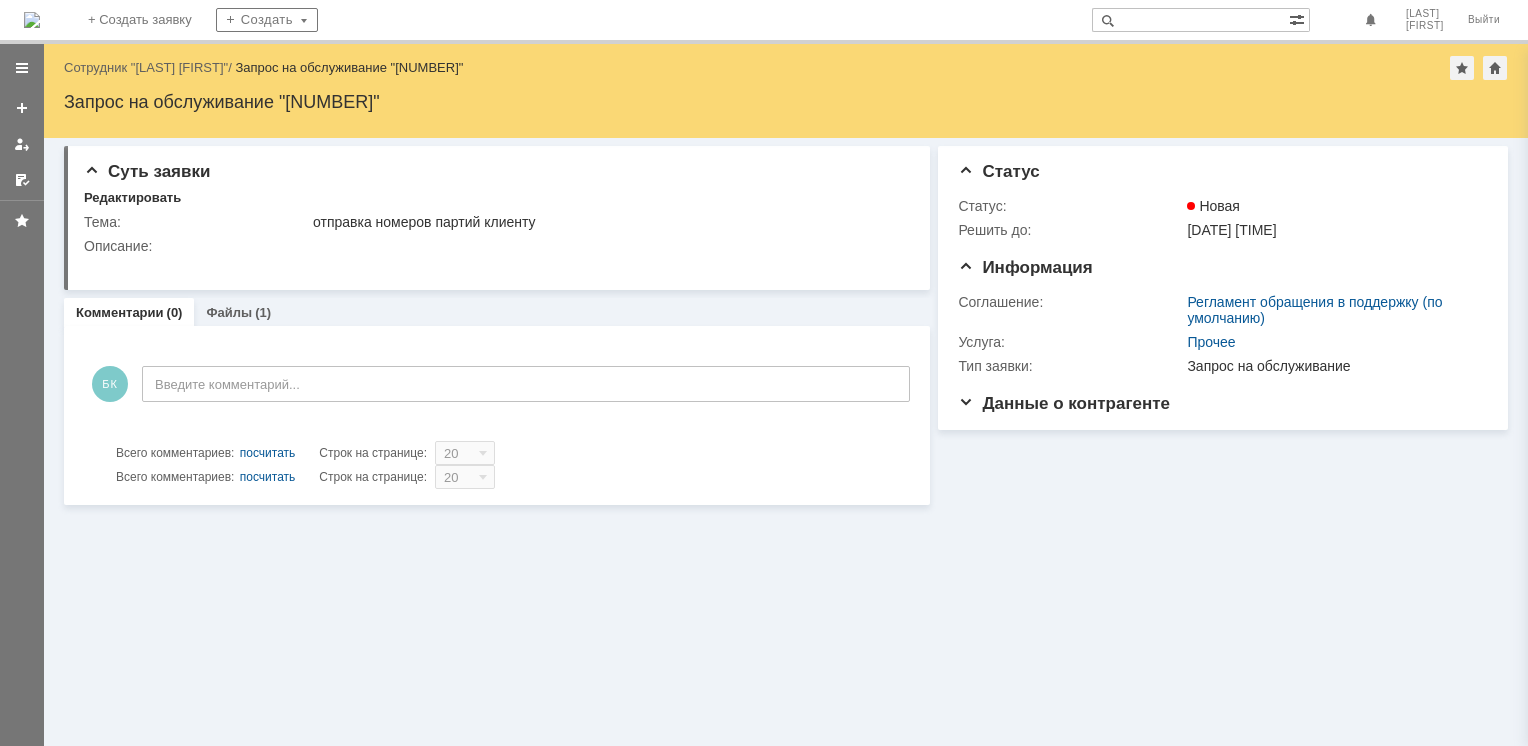 scroll, scrollTop: 0, scrollLeft: 0, axis: both 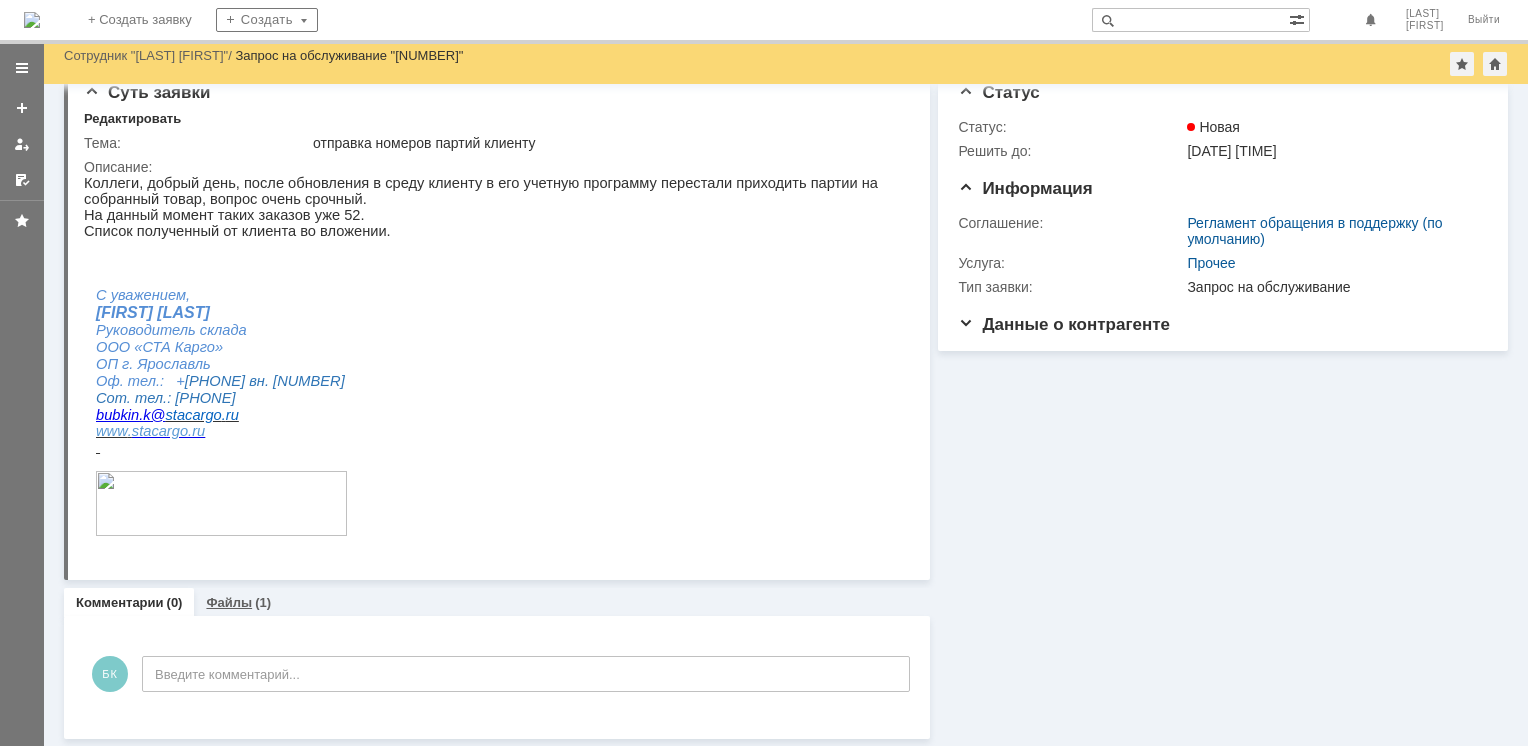 click on "Файлы" at bounding box center [229, 602] 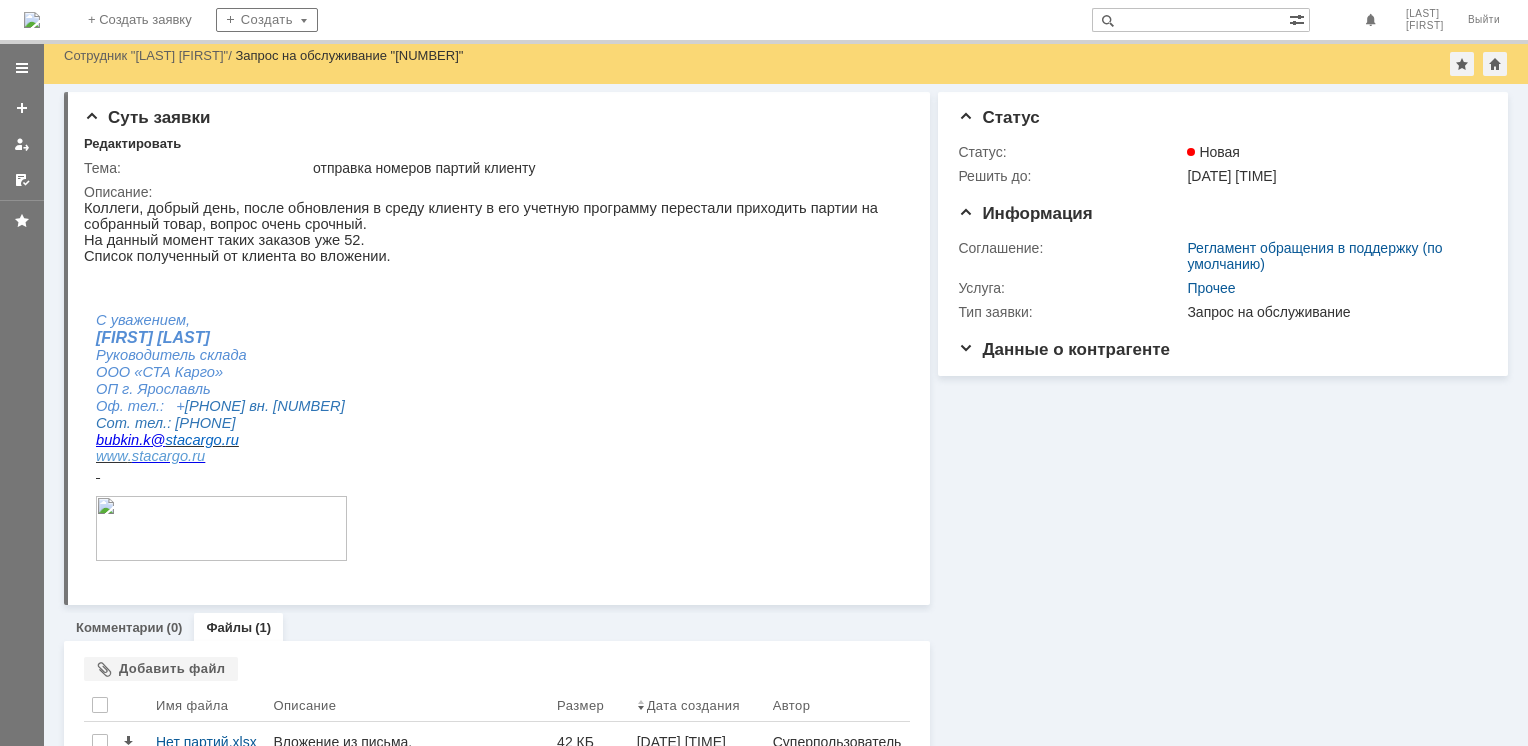 scroll, scrollTop: 0, scrollLeft: 0, axis: both 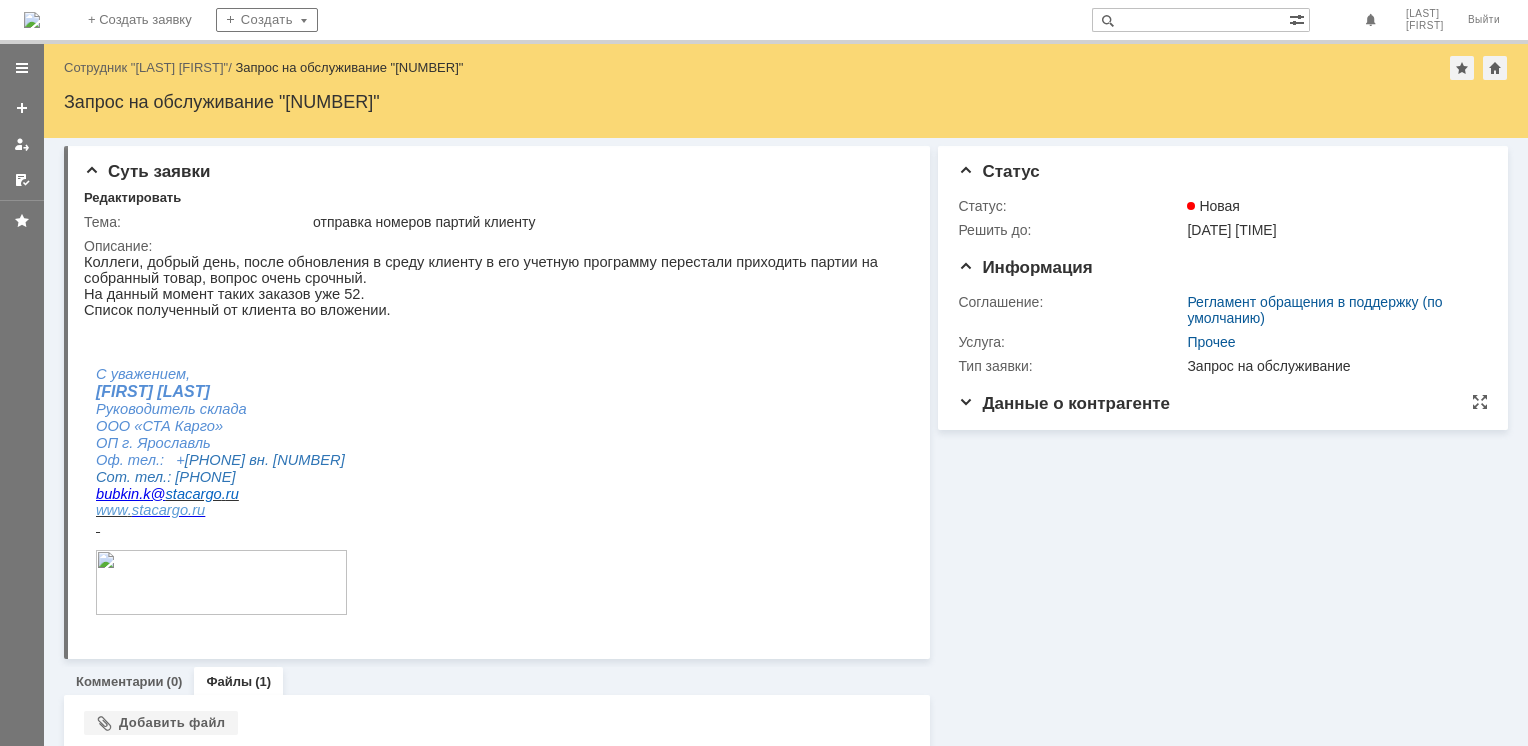 click on "Данные о контрагенте" at bounding box center (1064, 403) 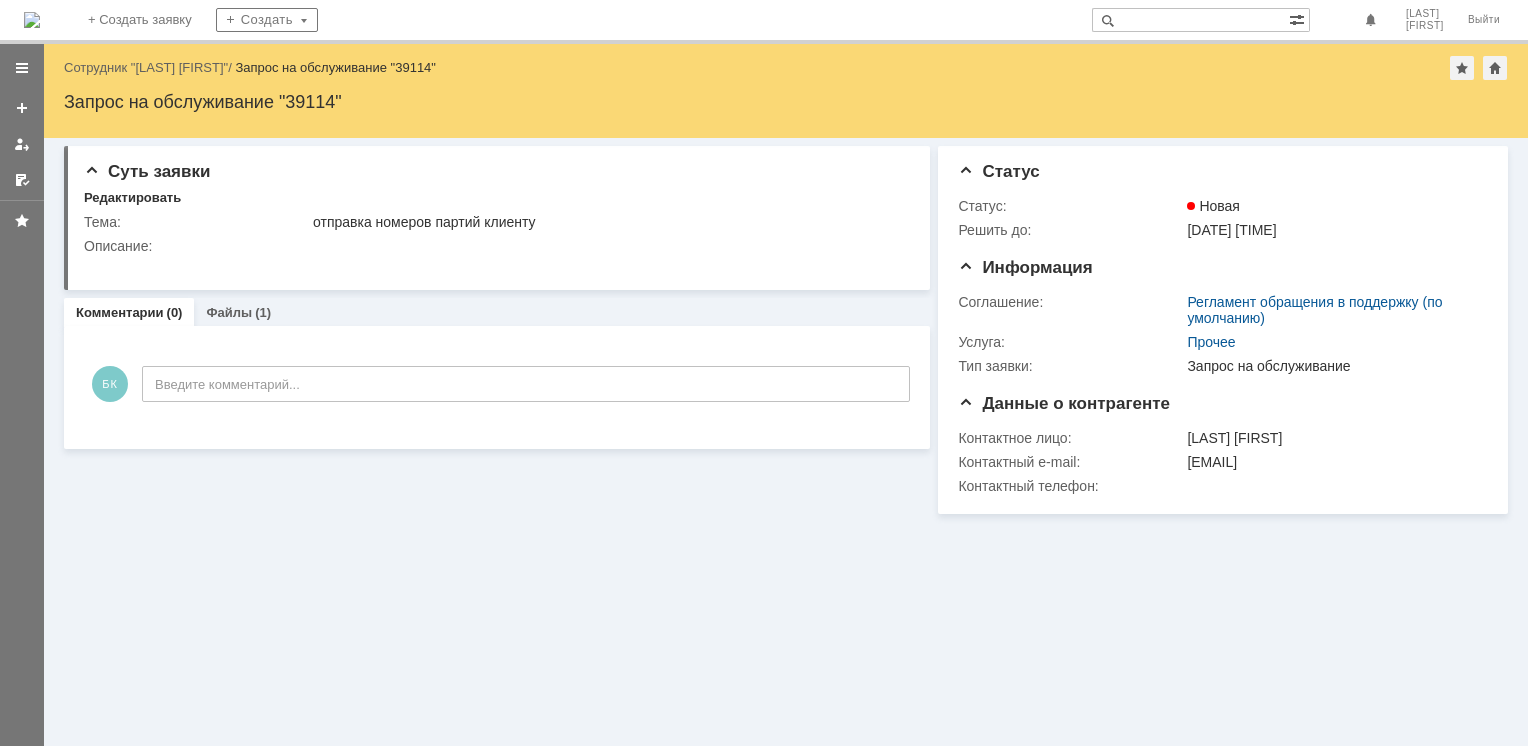scroll, scrollTop: 0, scrollLeft: 0, axis: both 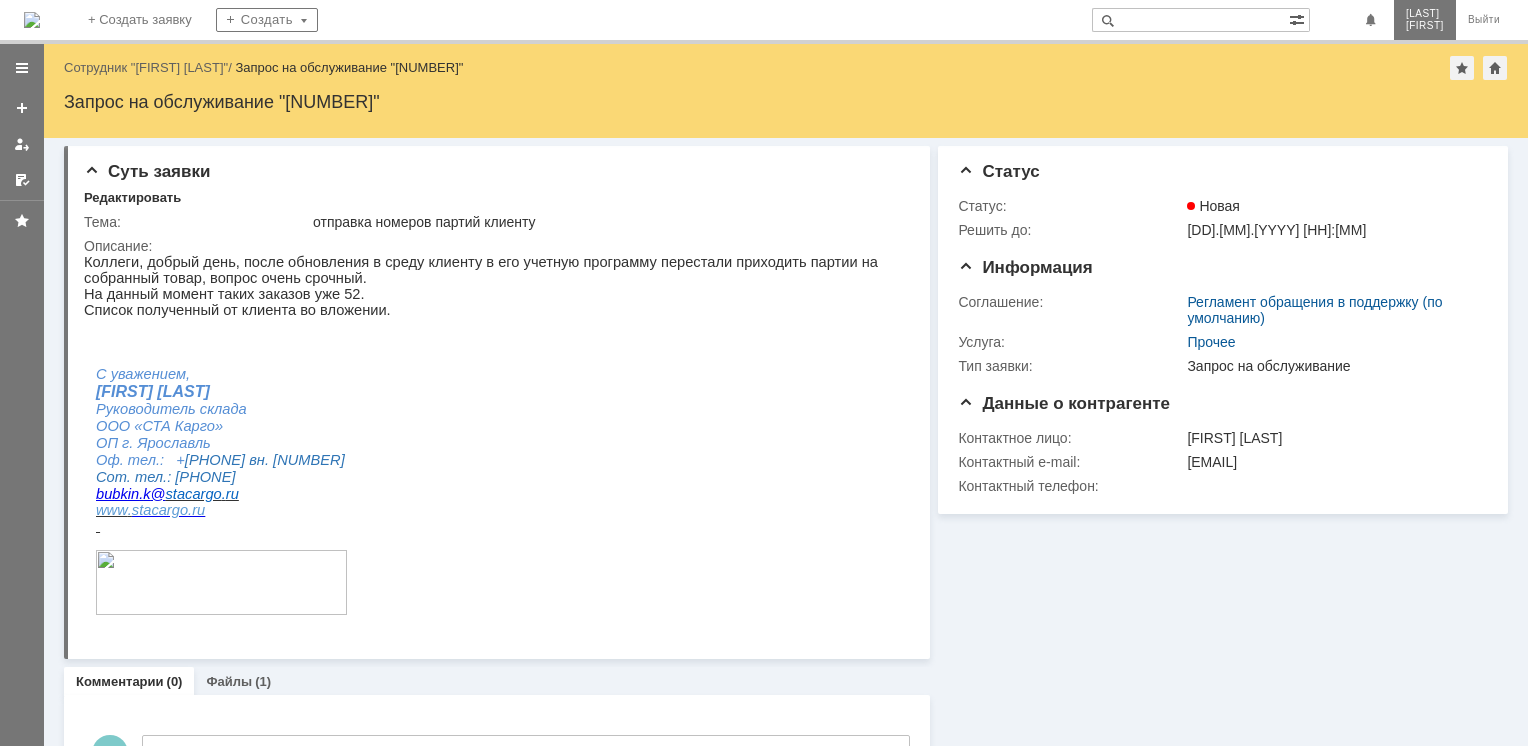 click on "[LAST]" at bounding box center [1425, 14] 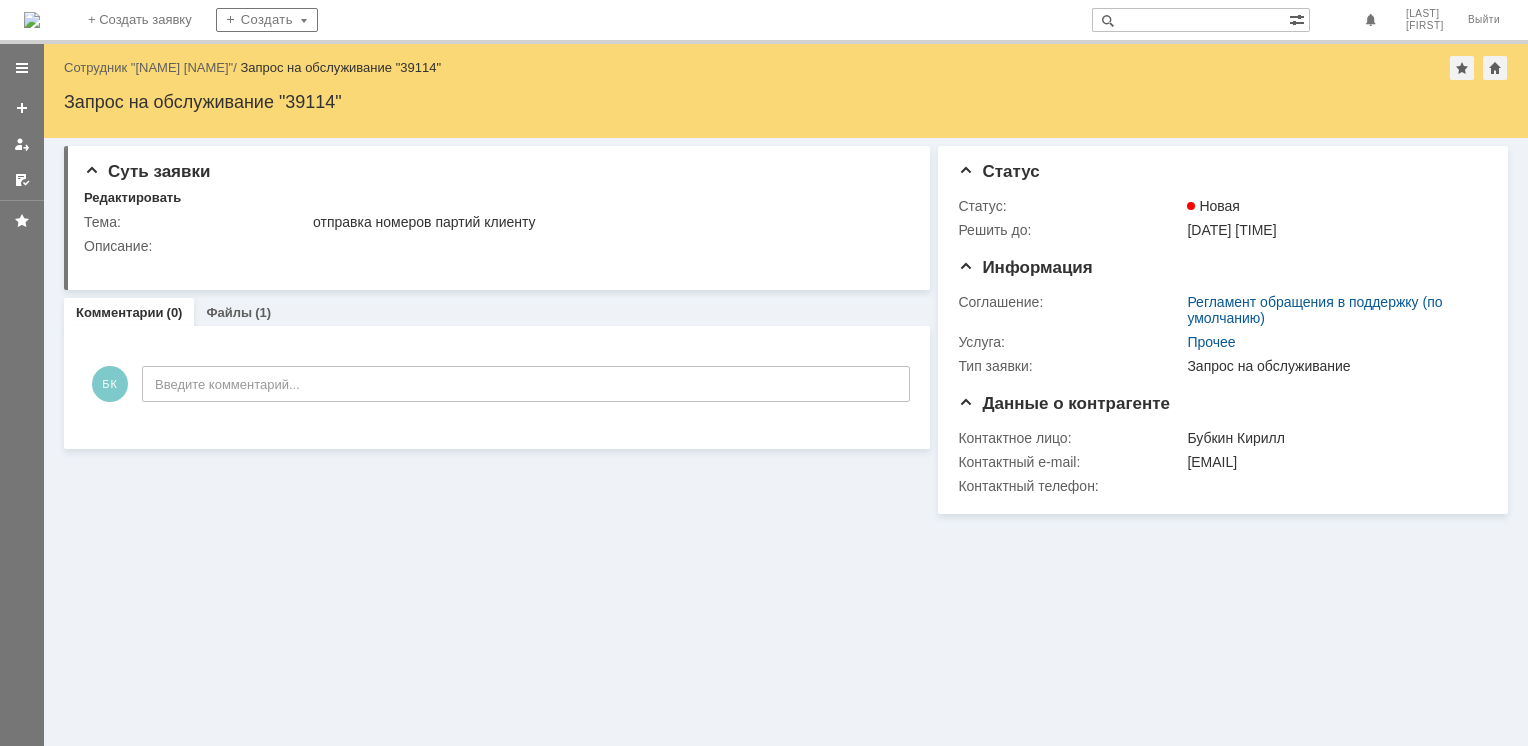 scroll, scrollTop: 0, scrollLeft: 0, axis: both 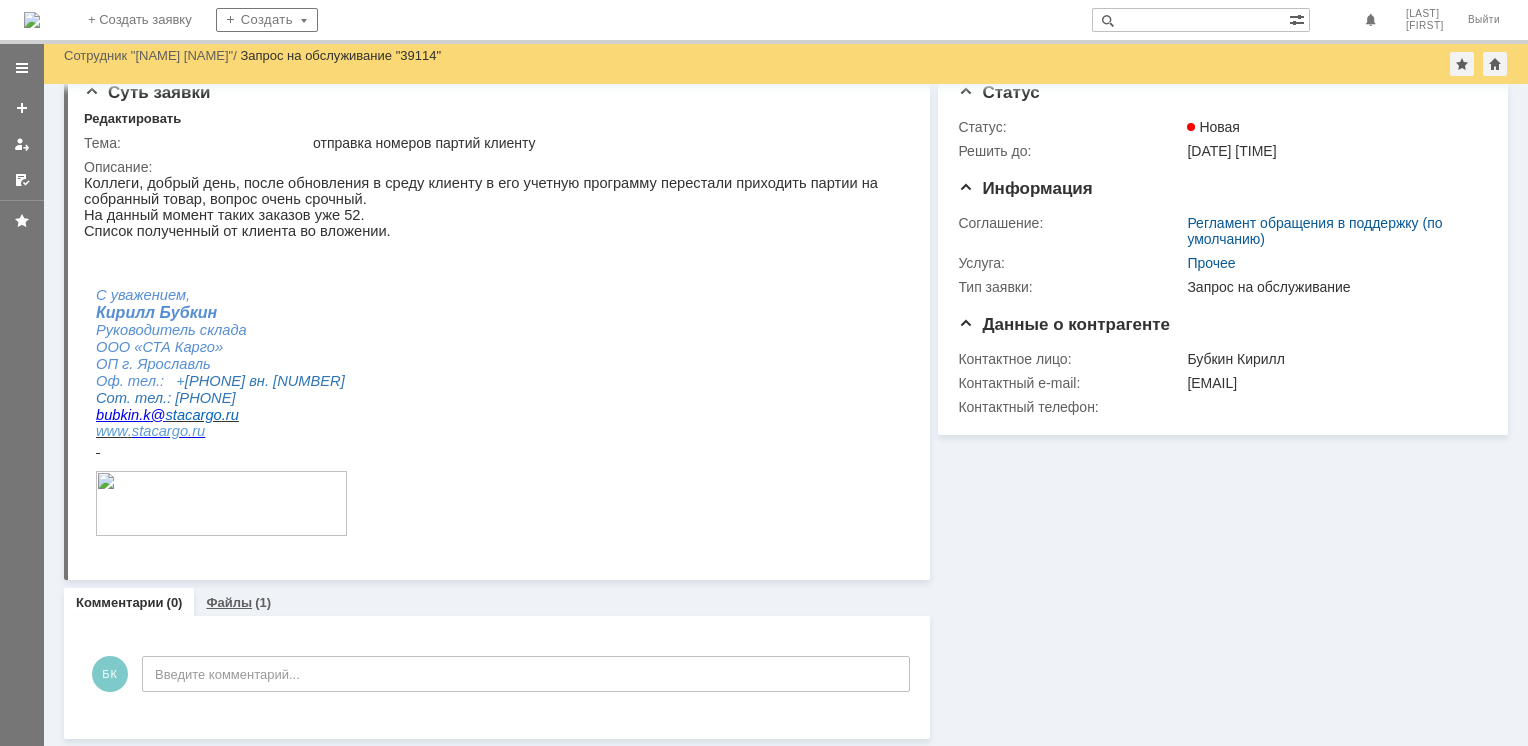 click on "Файлы" at bounding box center (229, 602) 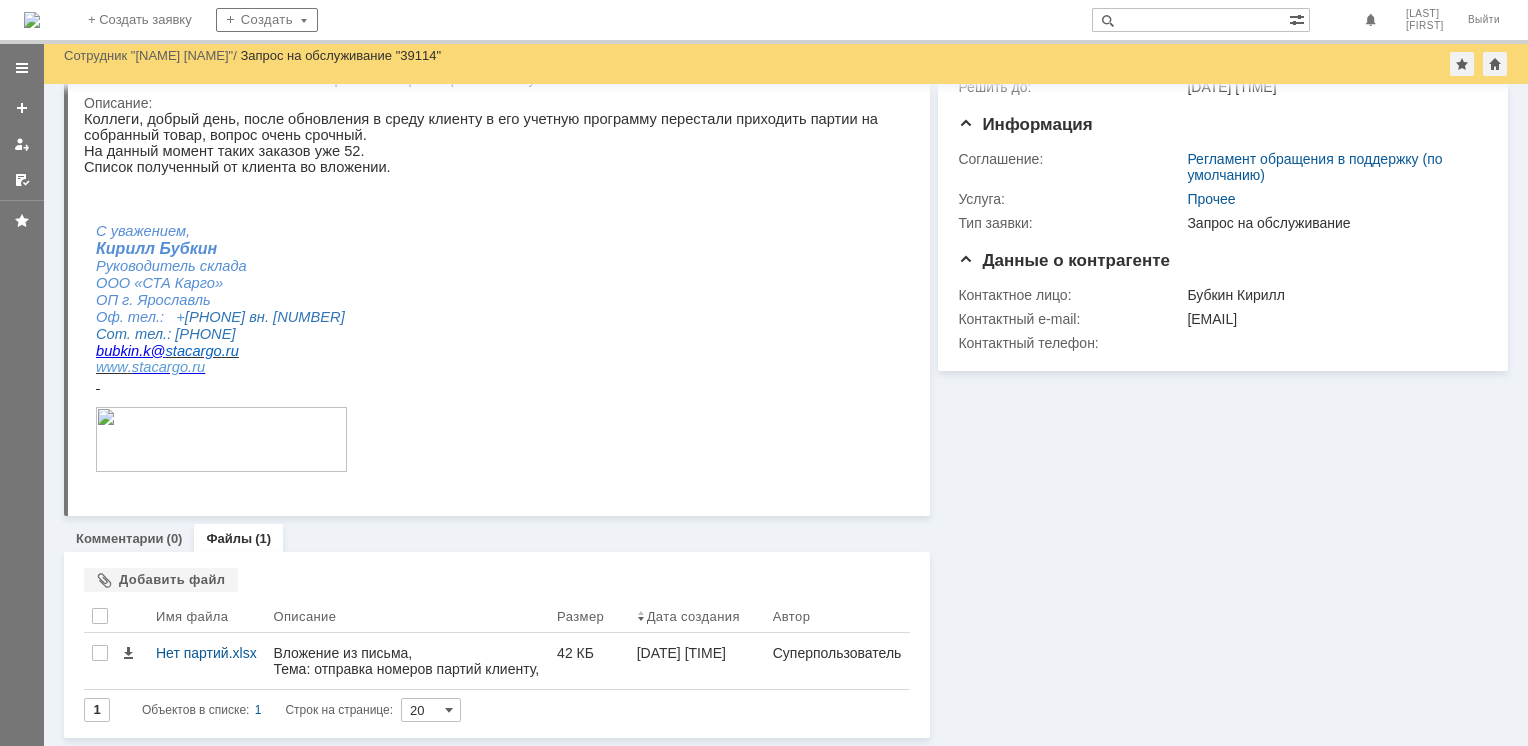 scroll, scrollTop: 102, scrollLeft: 0, axis: vertical 